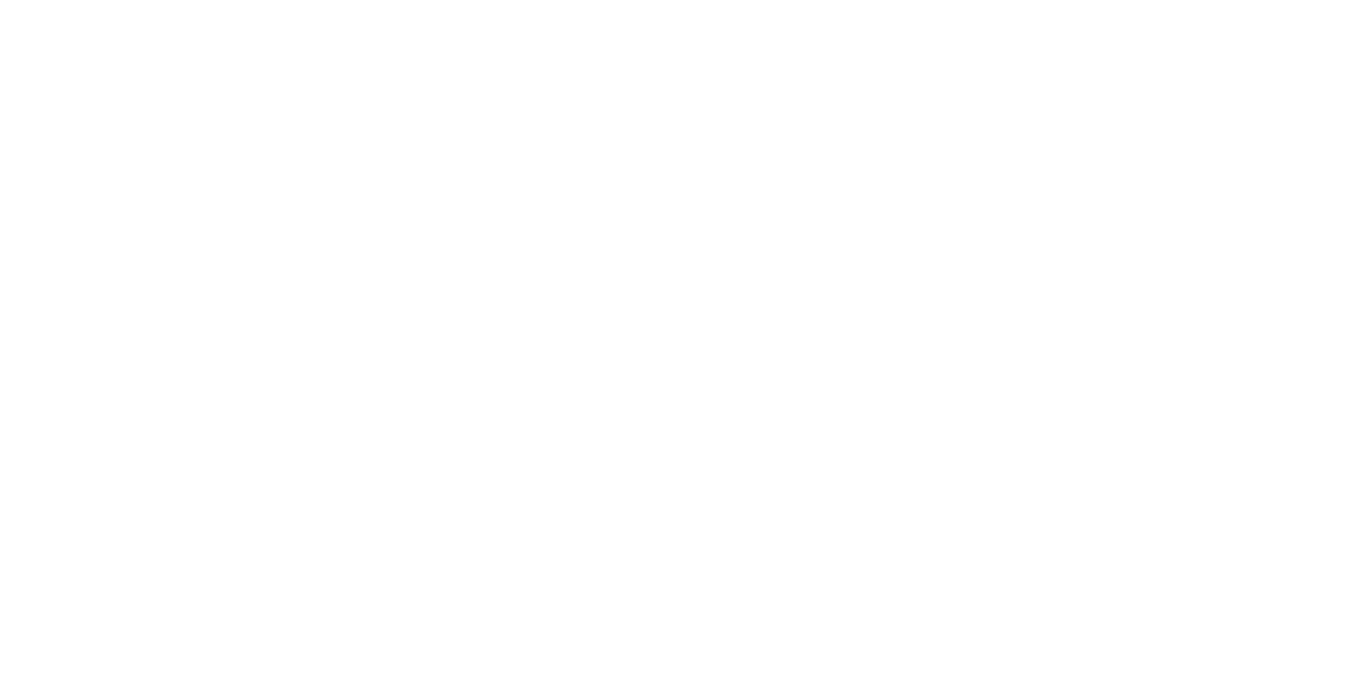 scroll, scrollTop: 0, scrollLeft: 0, axis: both 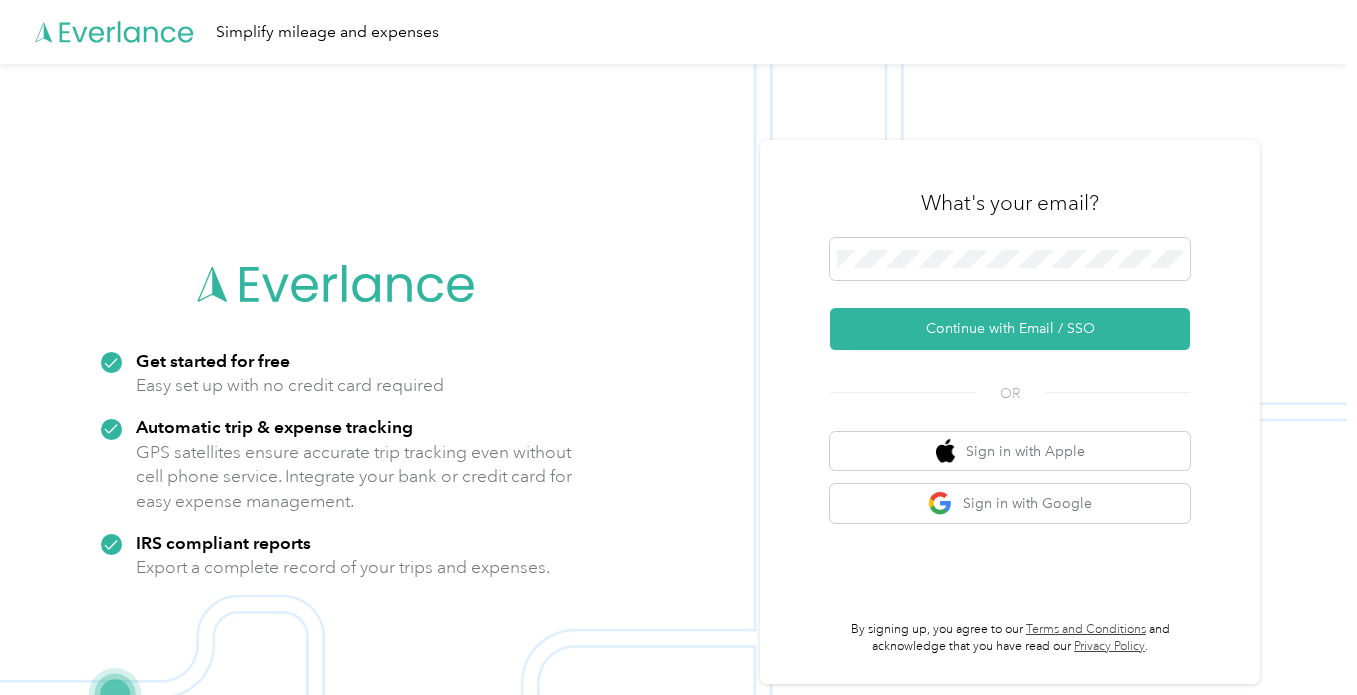 click on "What's your email?" at bounding box center (1010, 203) 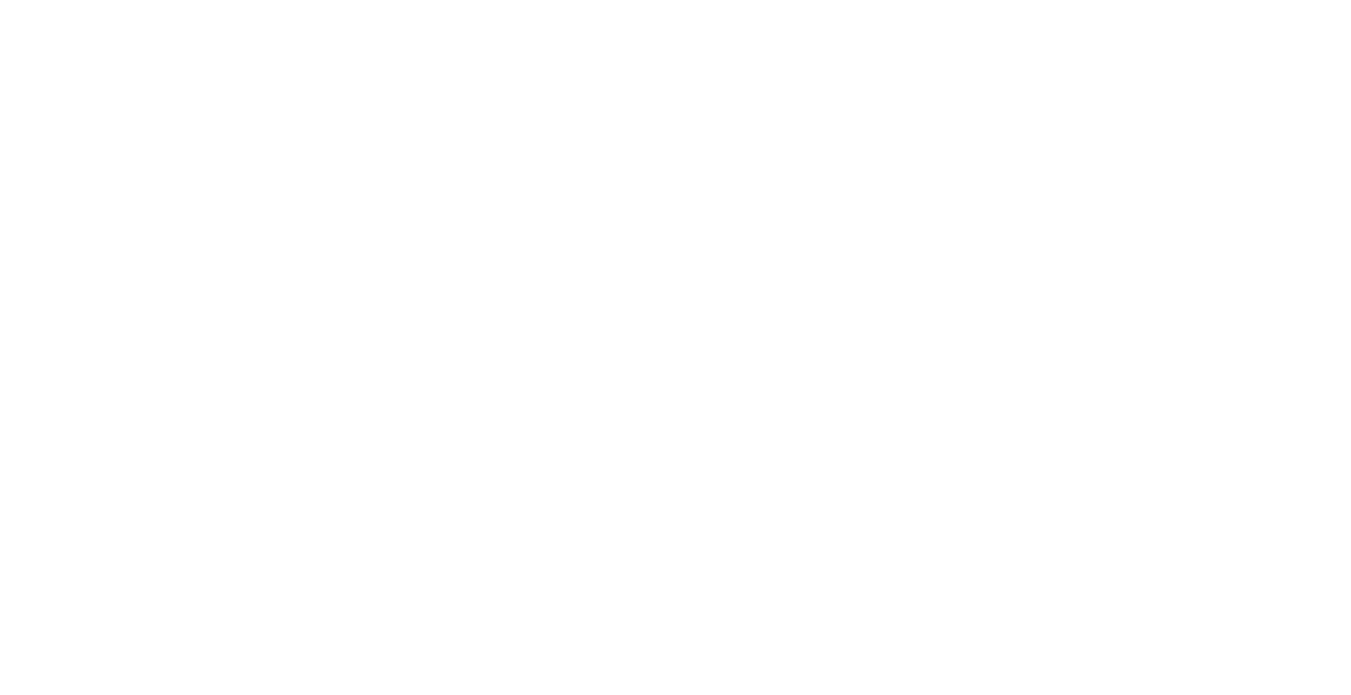 scroll, scrollTop: 0, scrollLeft: 0, axis: both 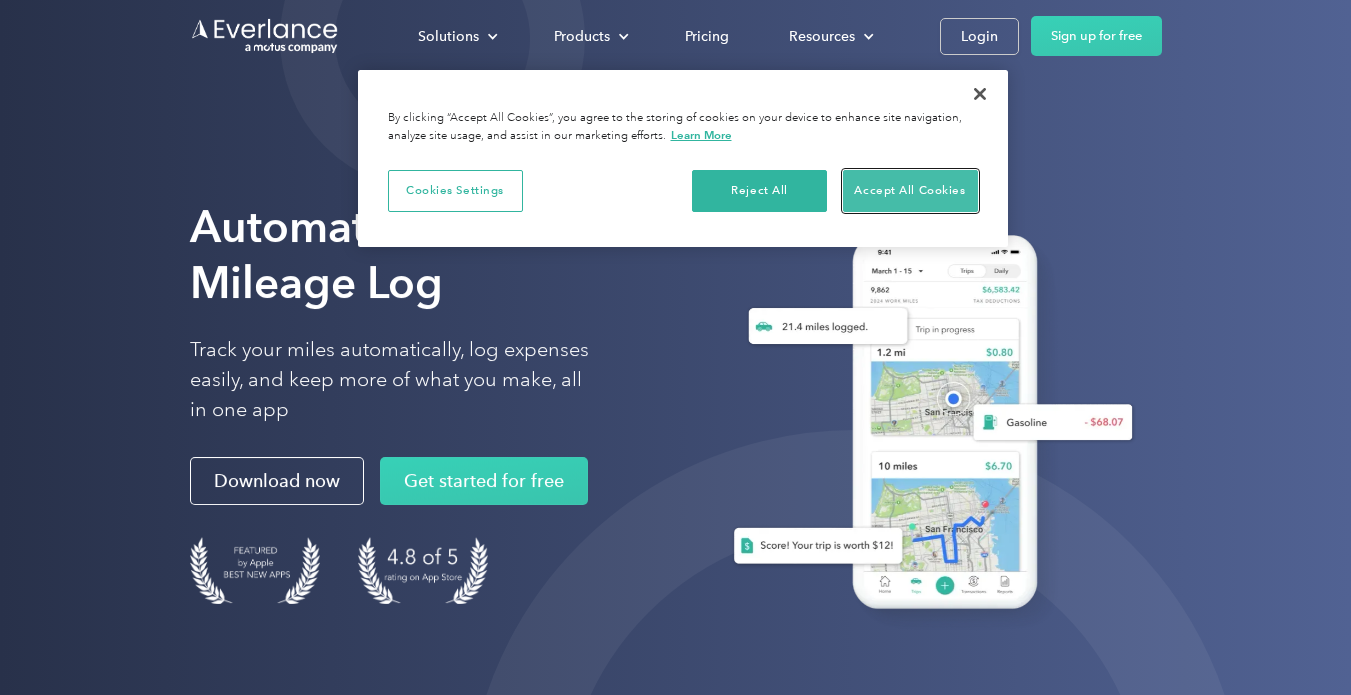 click on "Accept All Cookies" at bounding box center [910, 191] 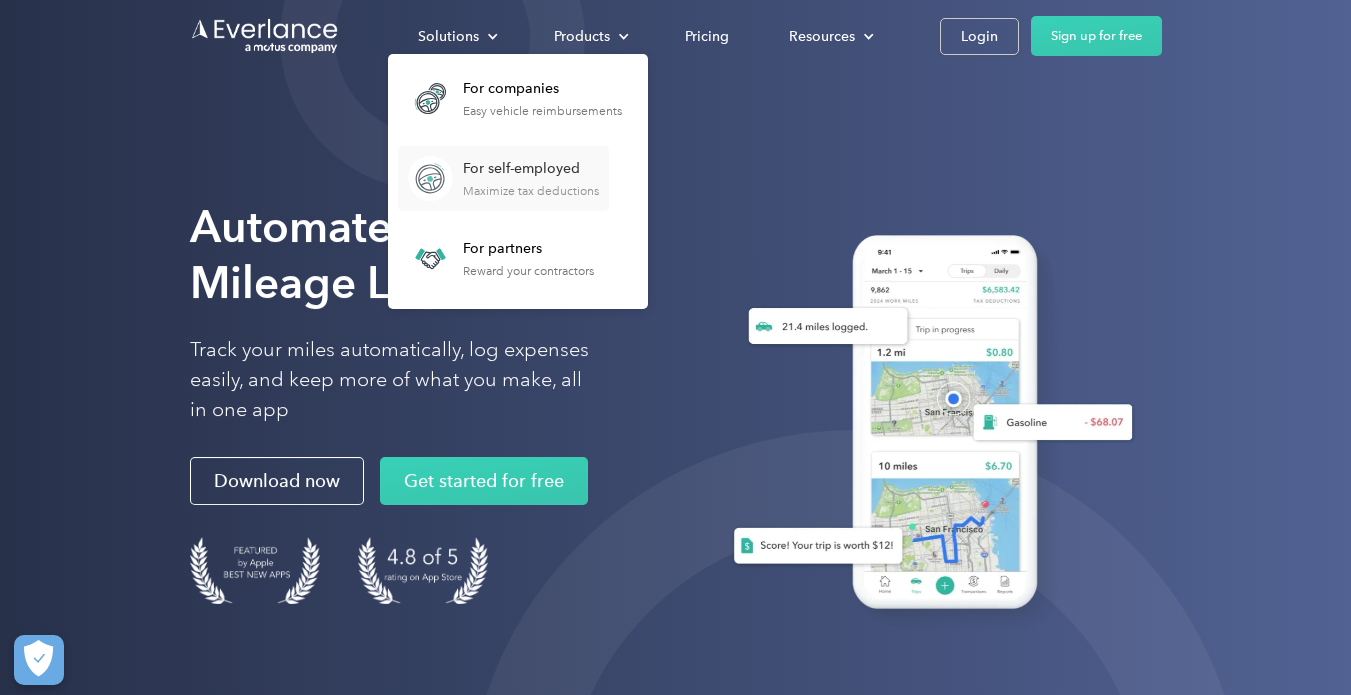 click on "For self-employed" at bounding box center (531, 169) 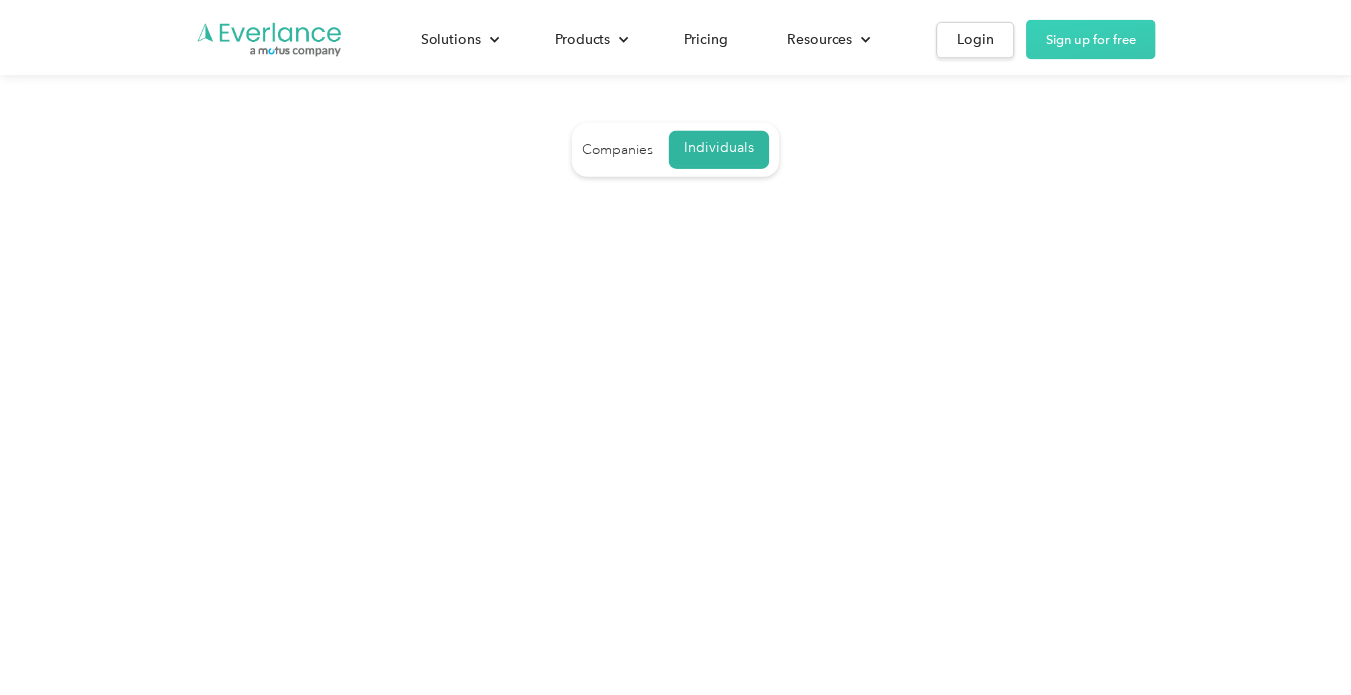 scroll, scrollTop: 0, scrollLeft: 0, axis: both 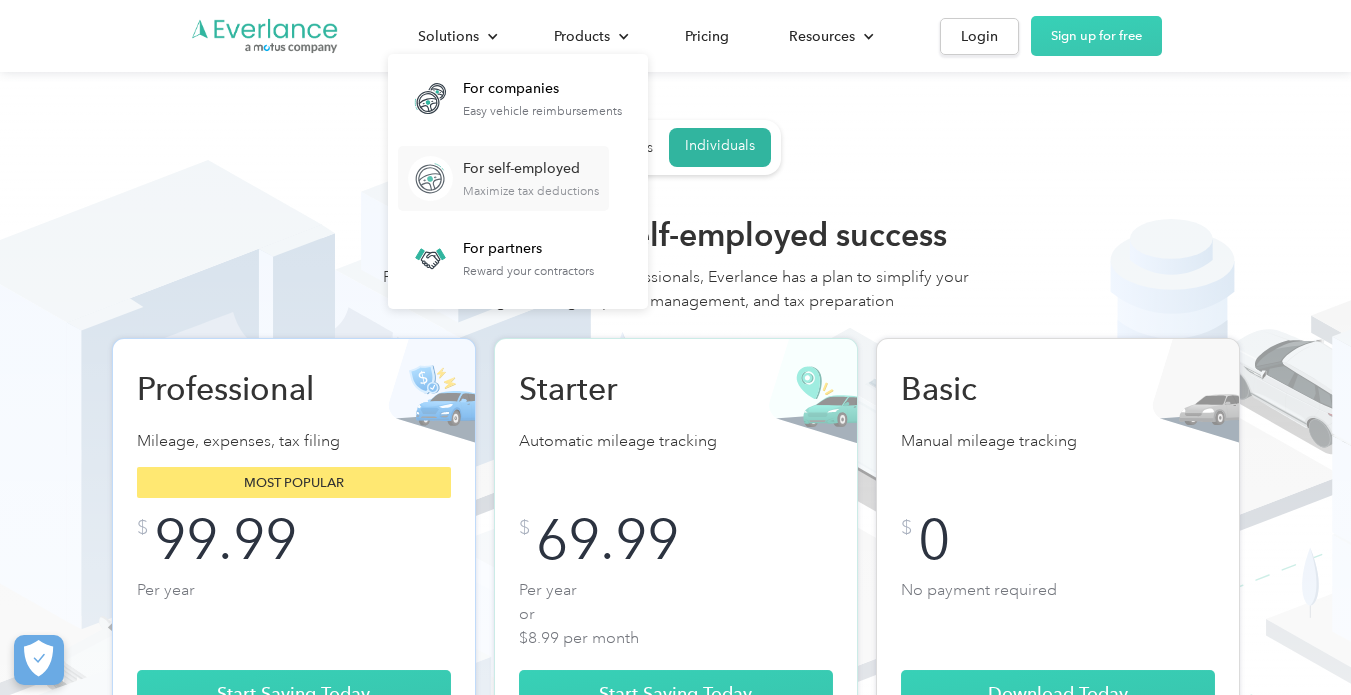 click on "For self-employed" at bounding box center (531, 169) 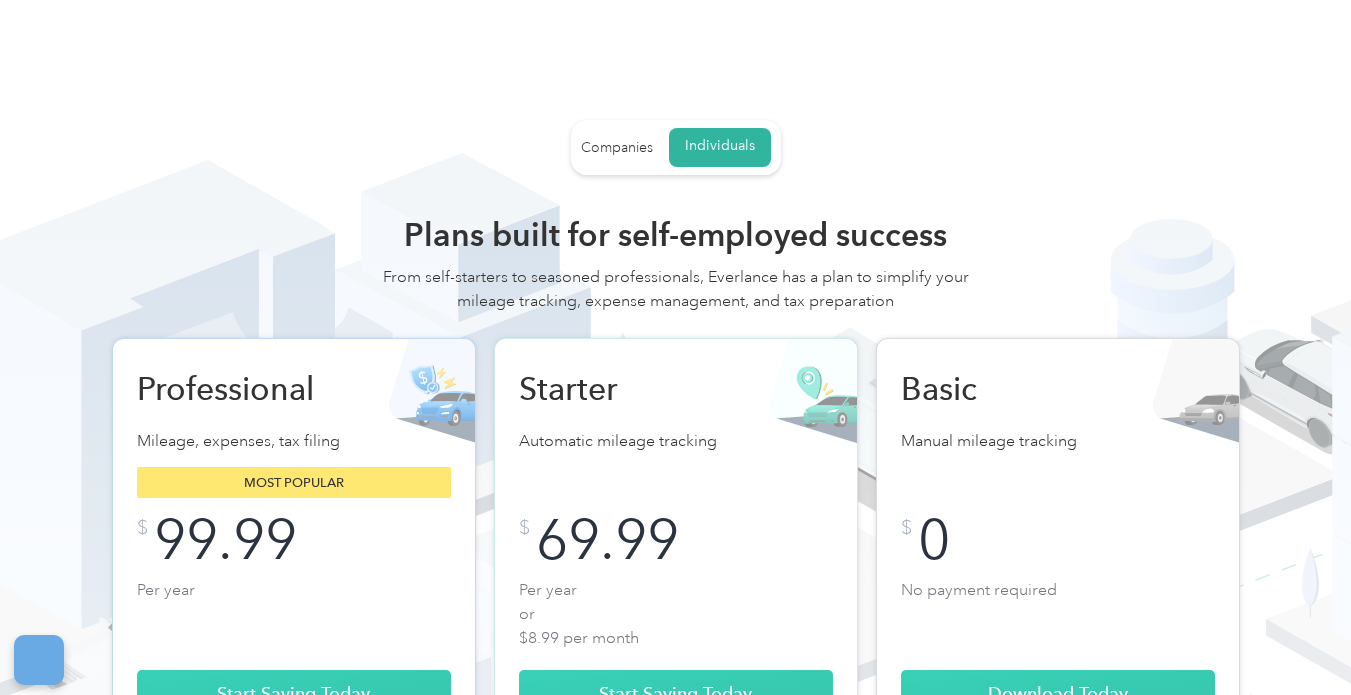 scroll, scrollTop: 0, scrollLeft: 0, axis: both 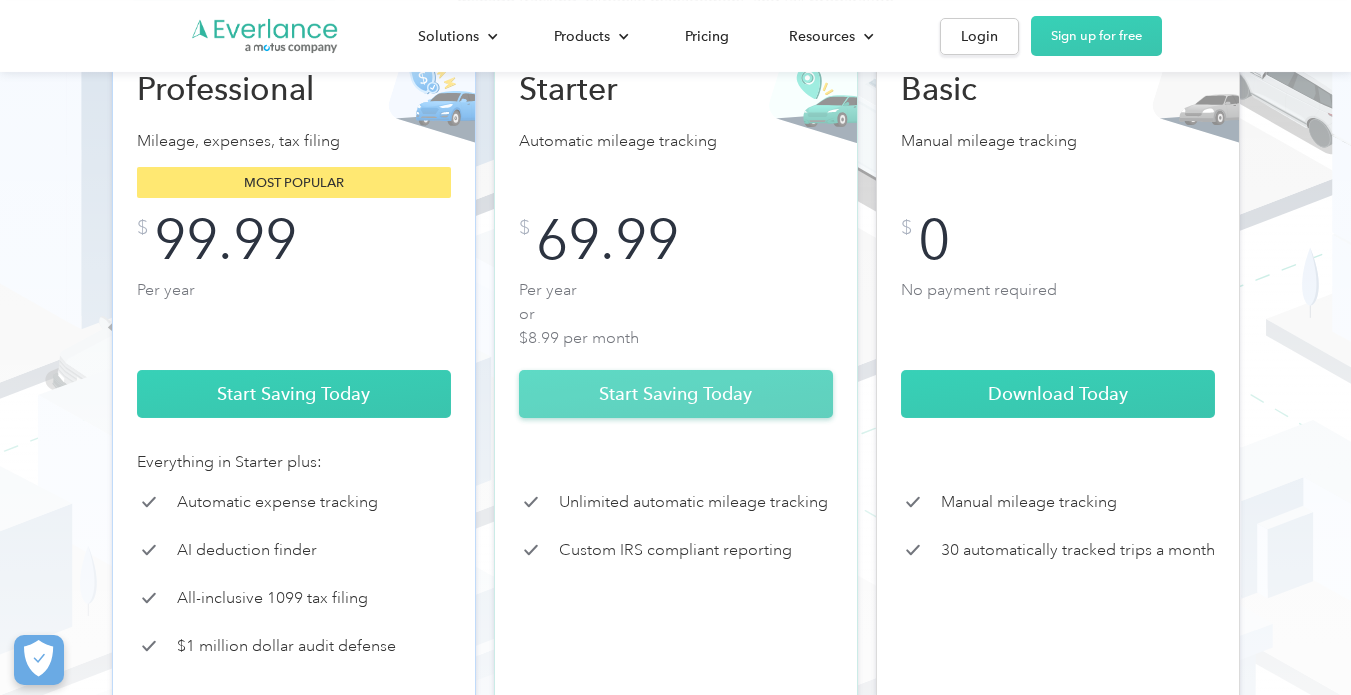 click on "Start Saving Today" at bounding box center [676, 394] 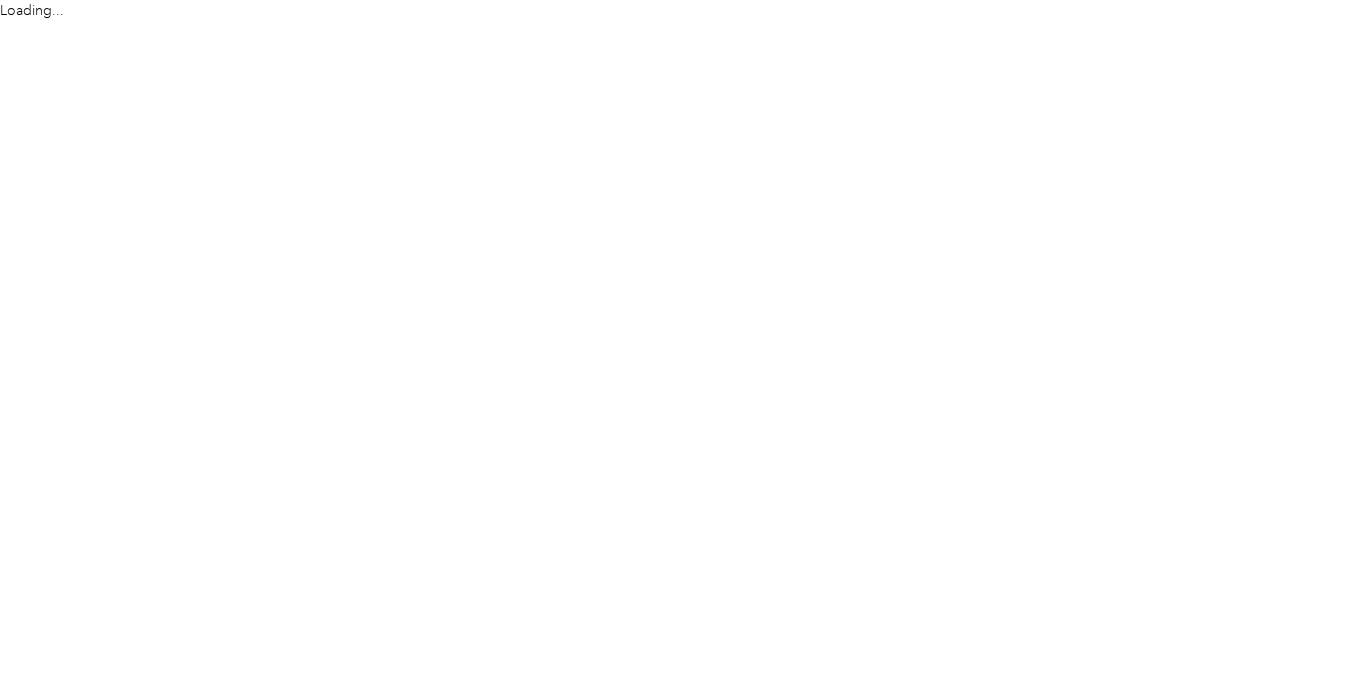 scroll, scrollTop: 0, scrollLeft: 0, axis: both 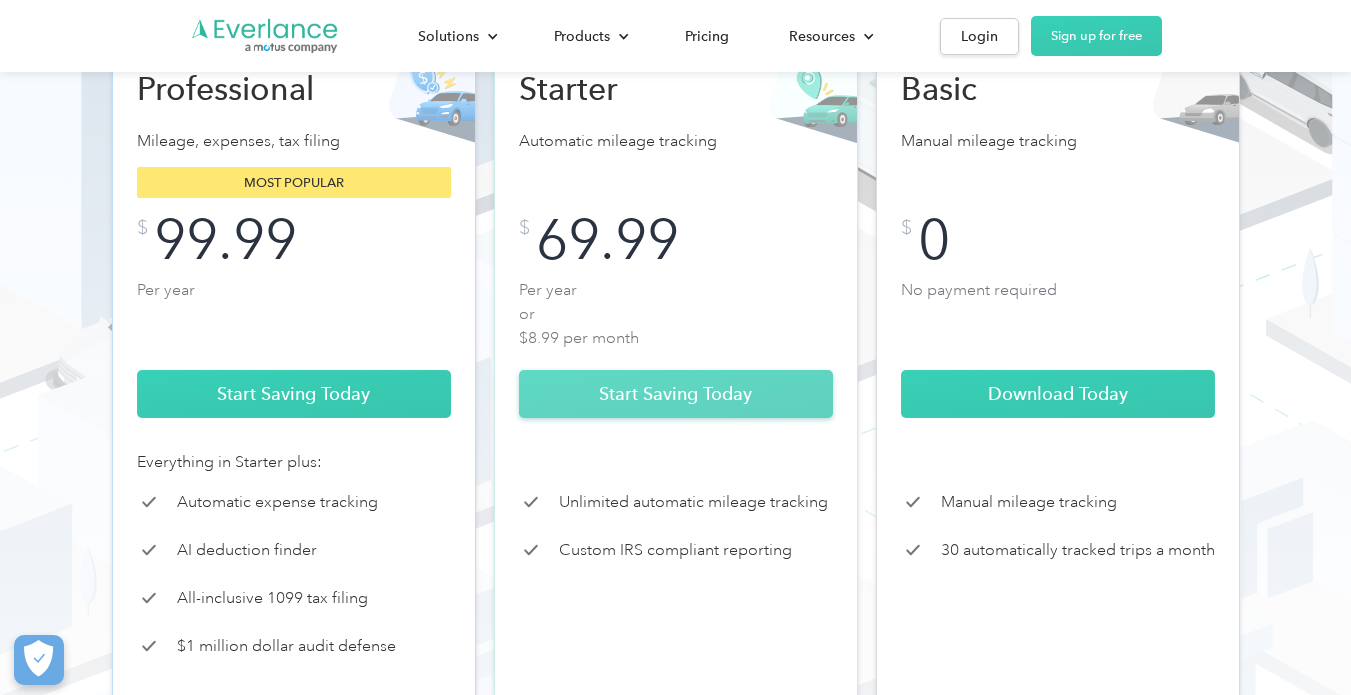click on "Start Saving Today" at bounding box center (676, 394) 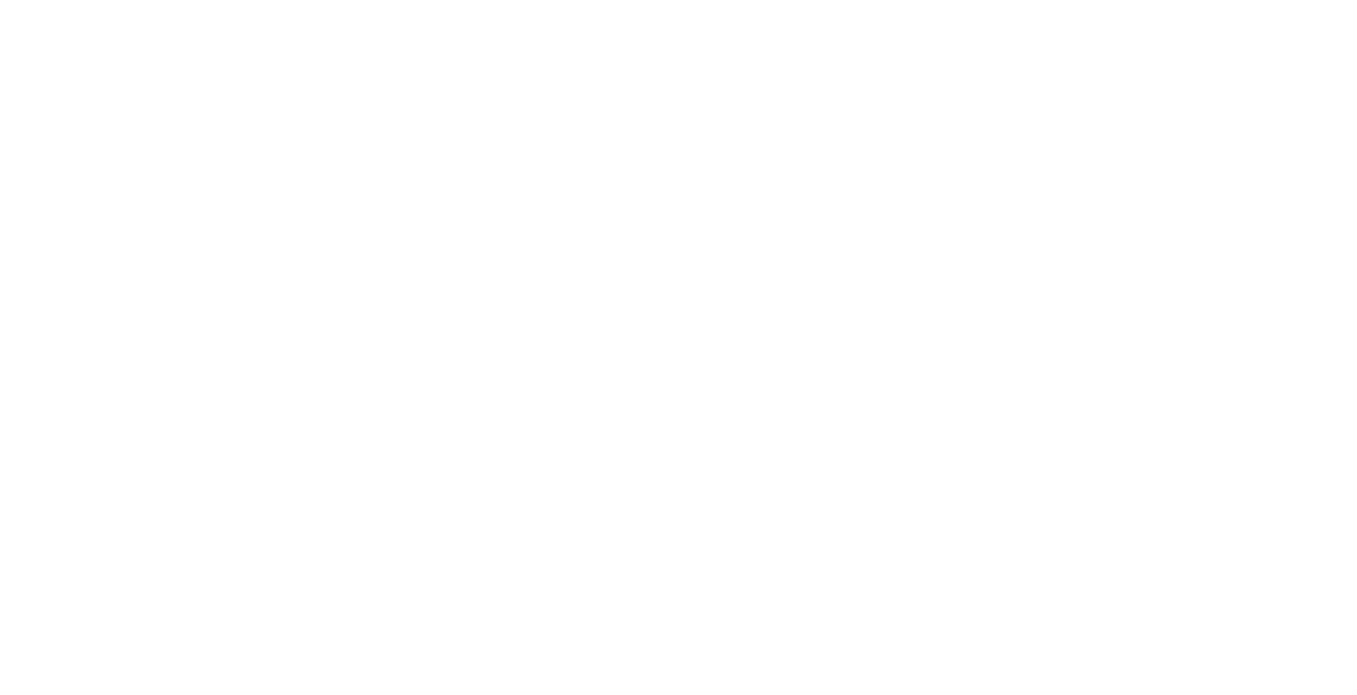 scroll, scrollTop: 0, scrollLeft: 0, axis: both 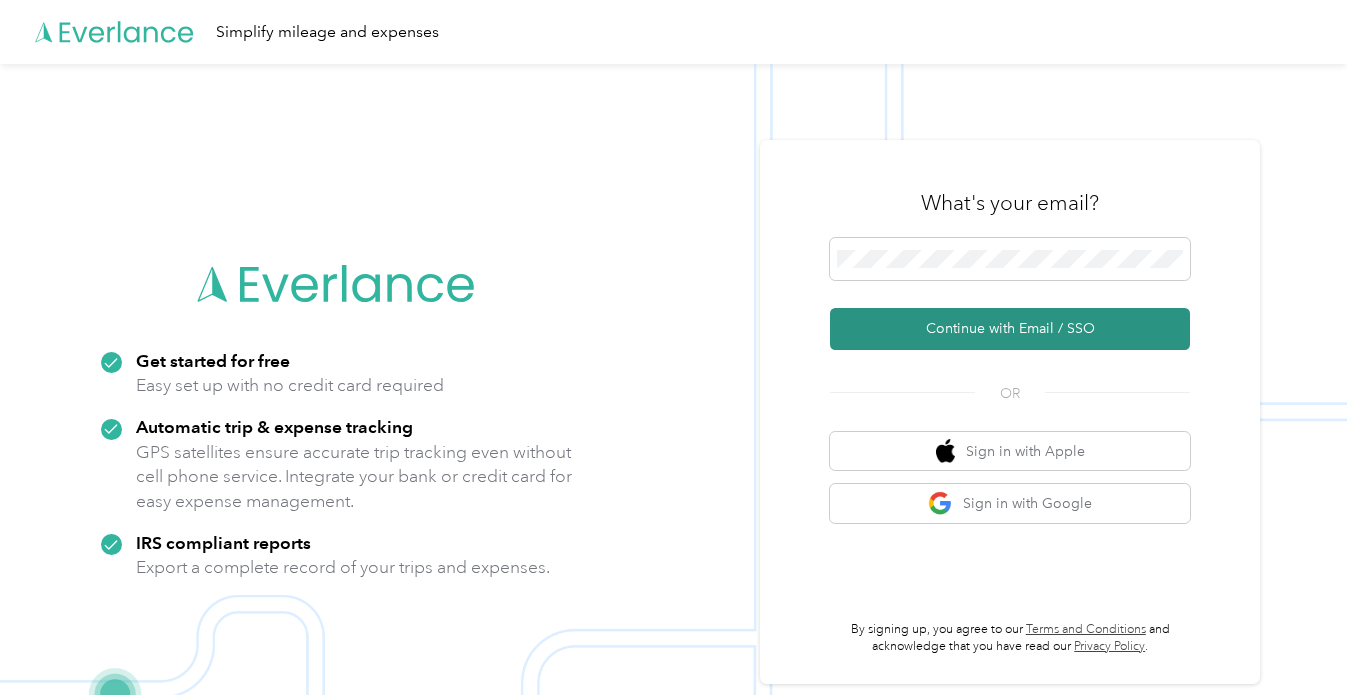 click on "Continue with Email / SSO" at bounding box center (1010, 329) 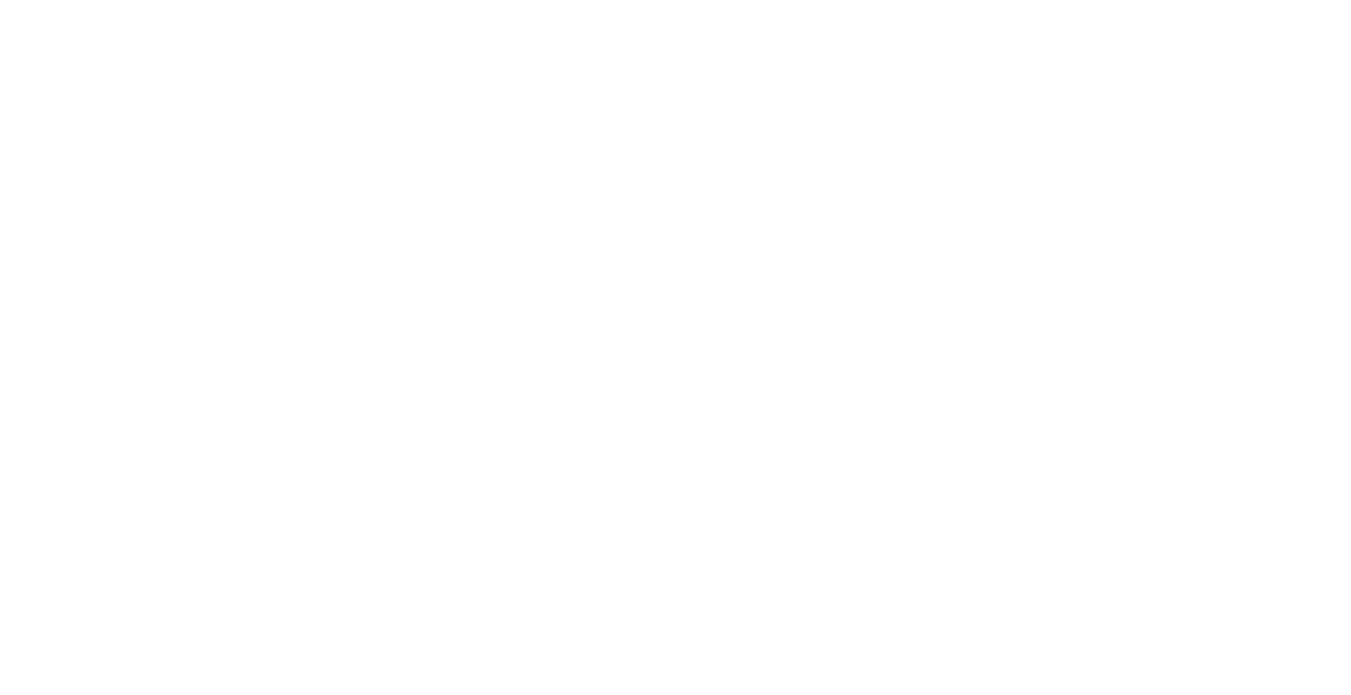 scroll, scrollTop: 0, scrollLeft: 0, axis: both 